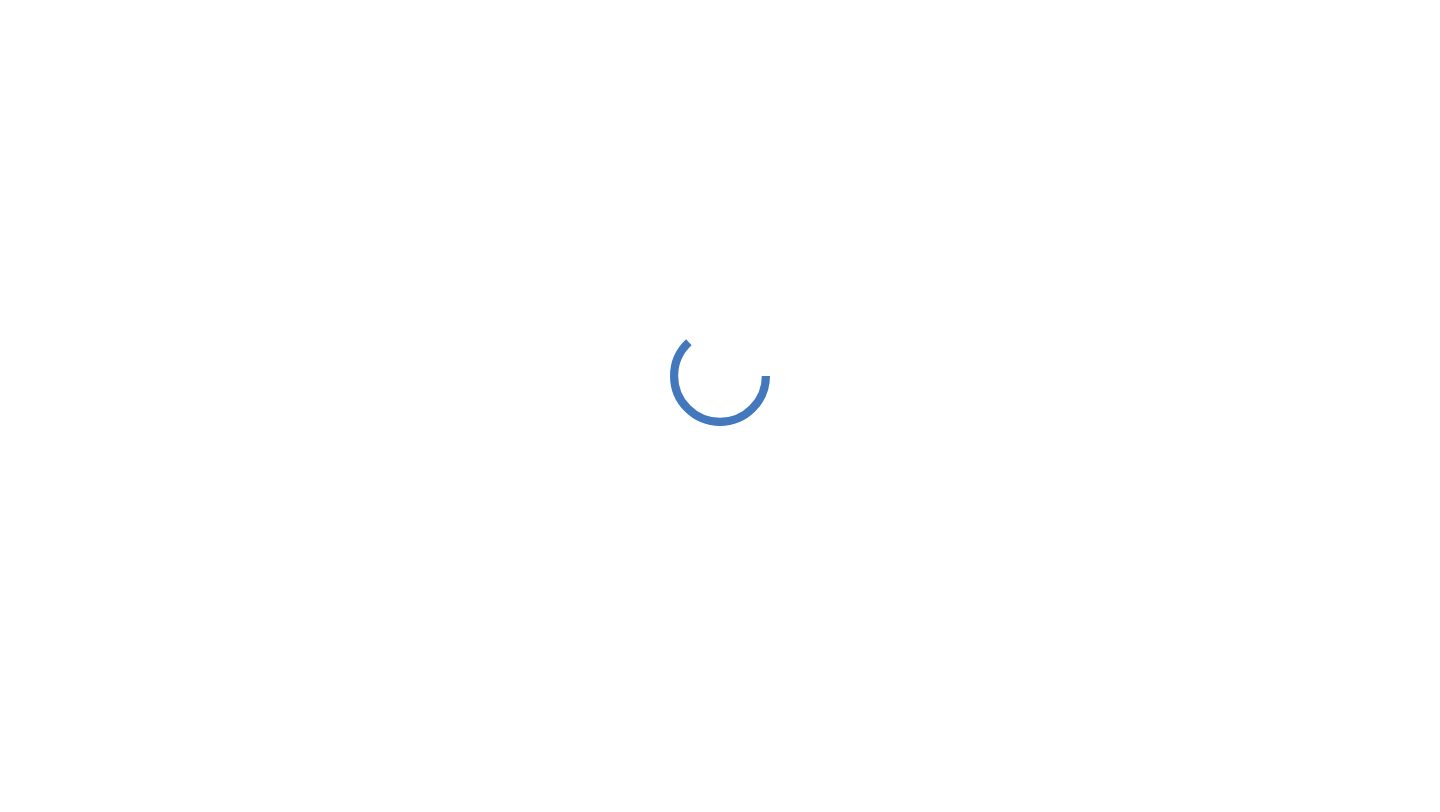 scroll, scrollTop: 0, scrollLeft: 0, axis: both 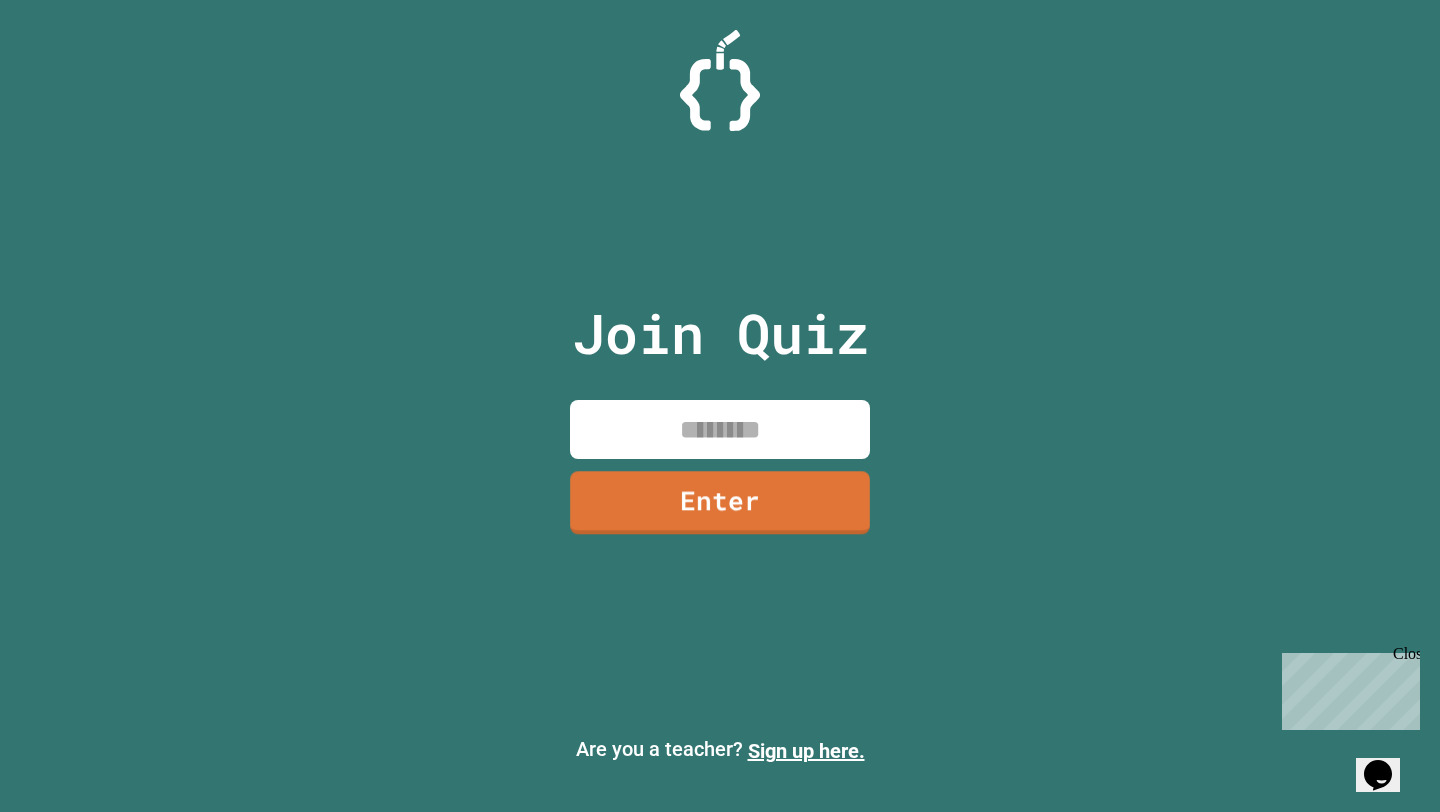 click at bounding box center (720, 429) 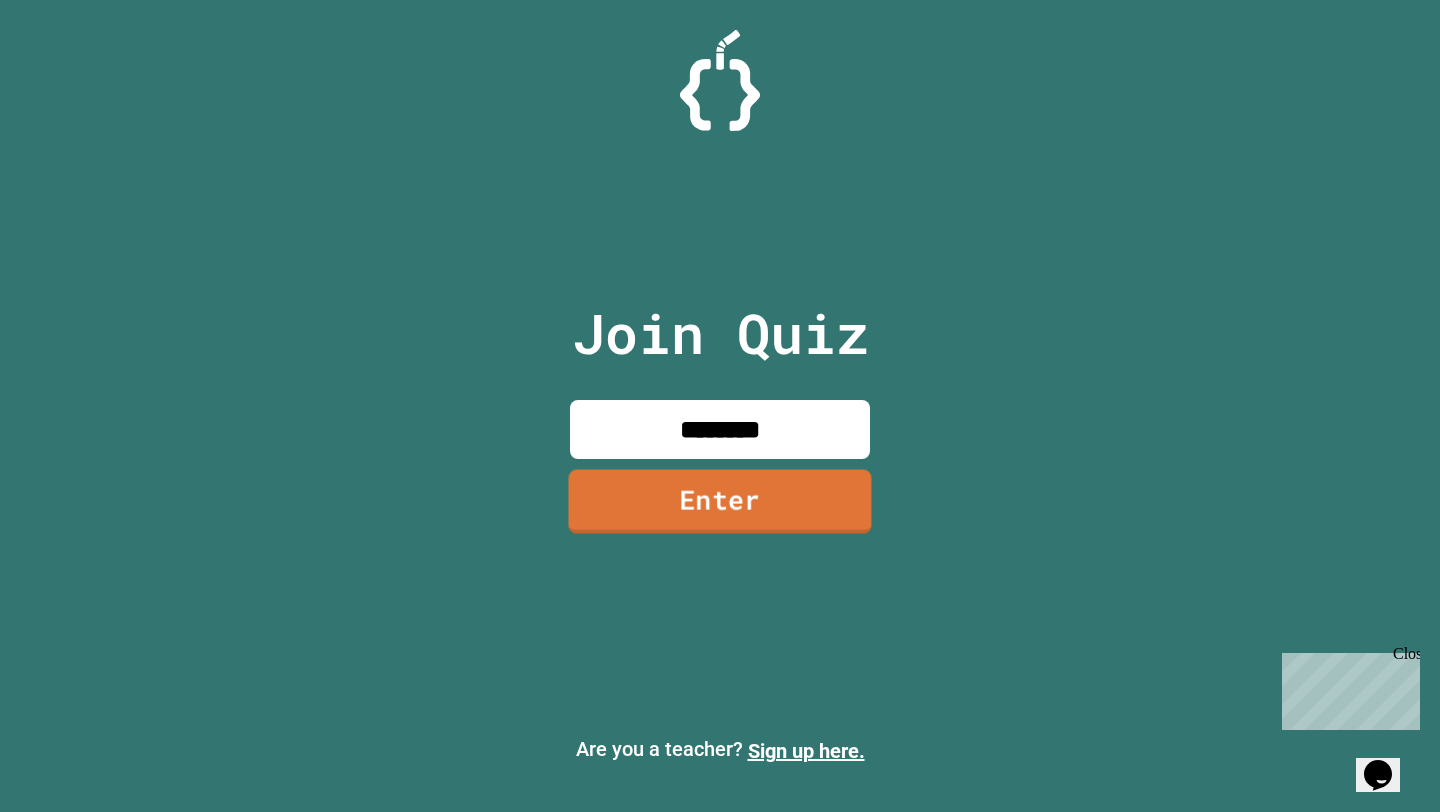 type on "********" 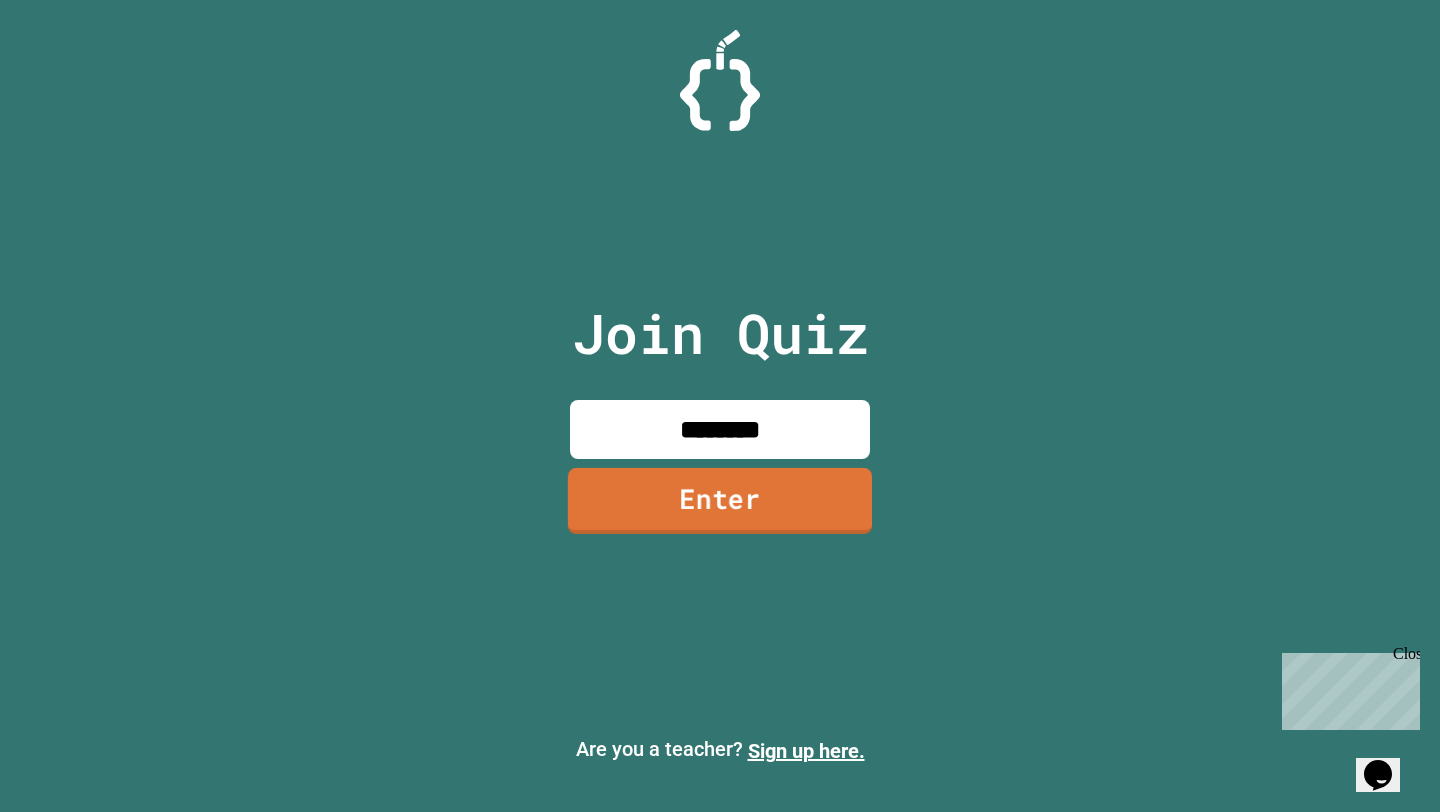 click on "Enter" at bounding box center (720, 501) 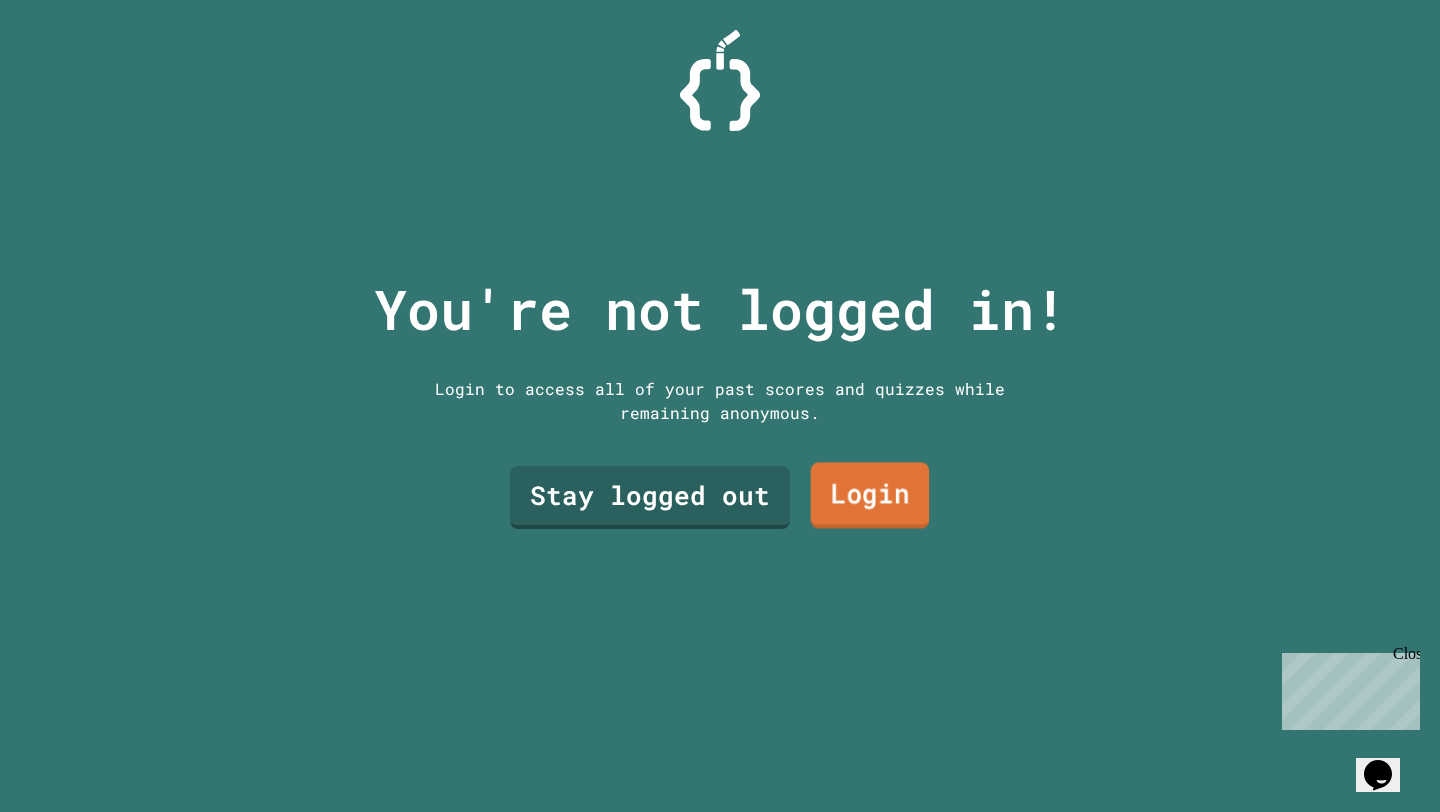 click on "Login" at bounding box center [870, 495] 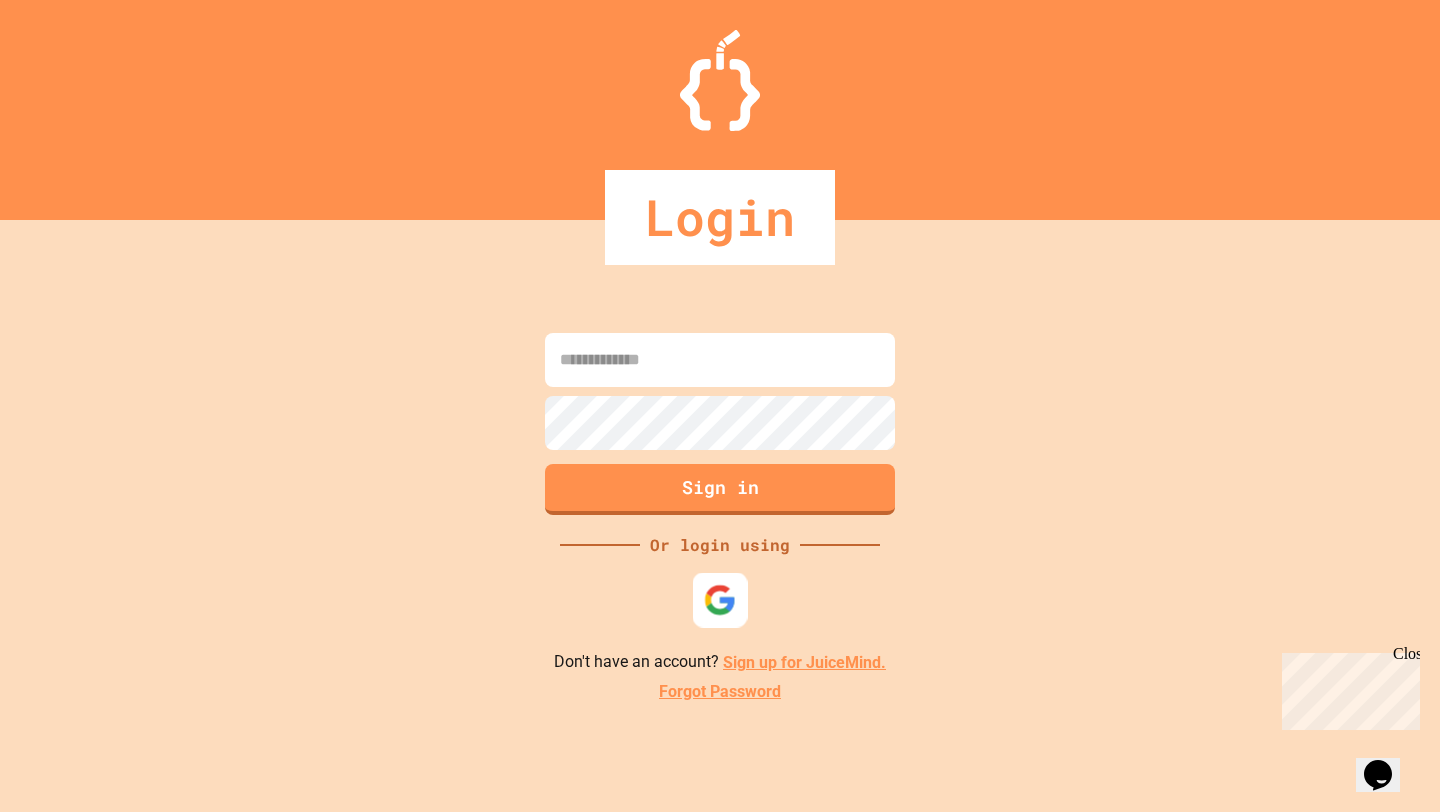click at bounding box center [720, 600] 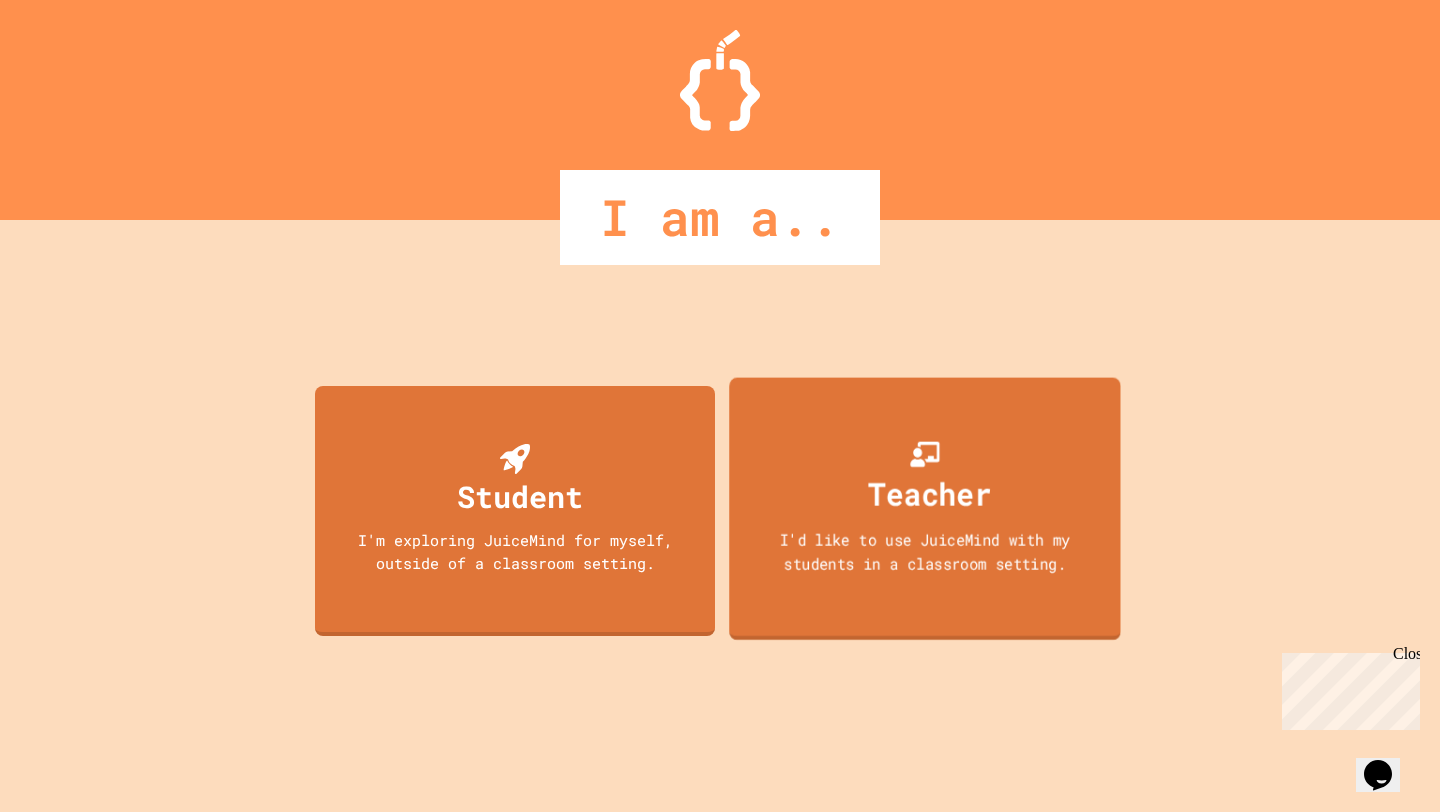 click on "Teacher I'd like to use JuiceMind with my students in a classroom setting." at bounding box center (925, 509) 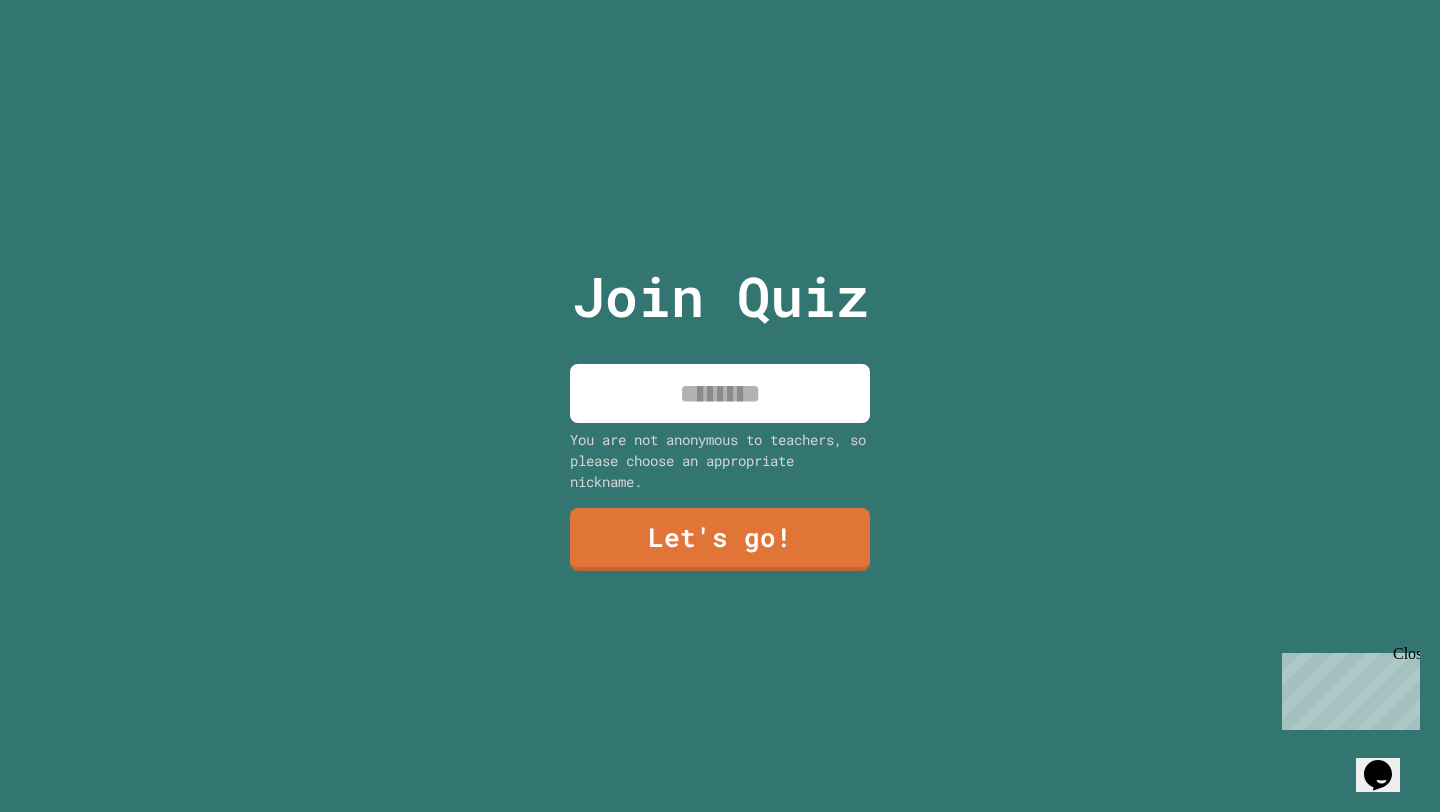 click at bounding box center [720, 393] 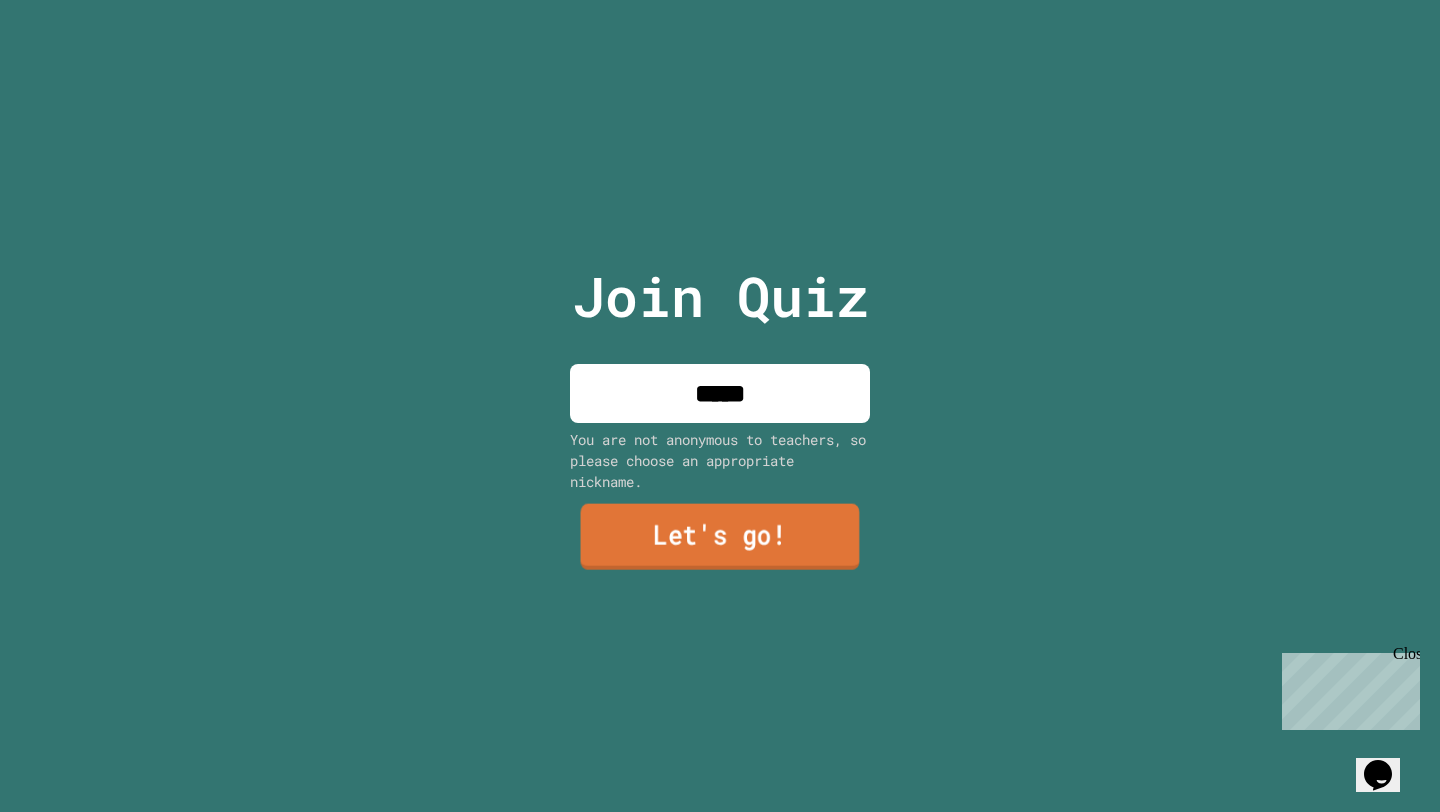 type on "*****" 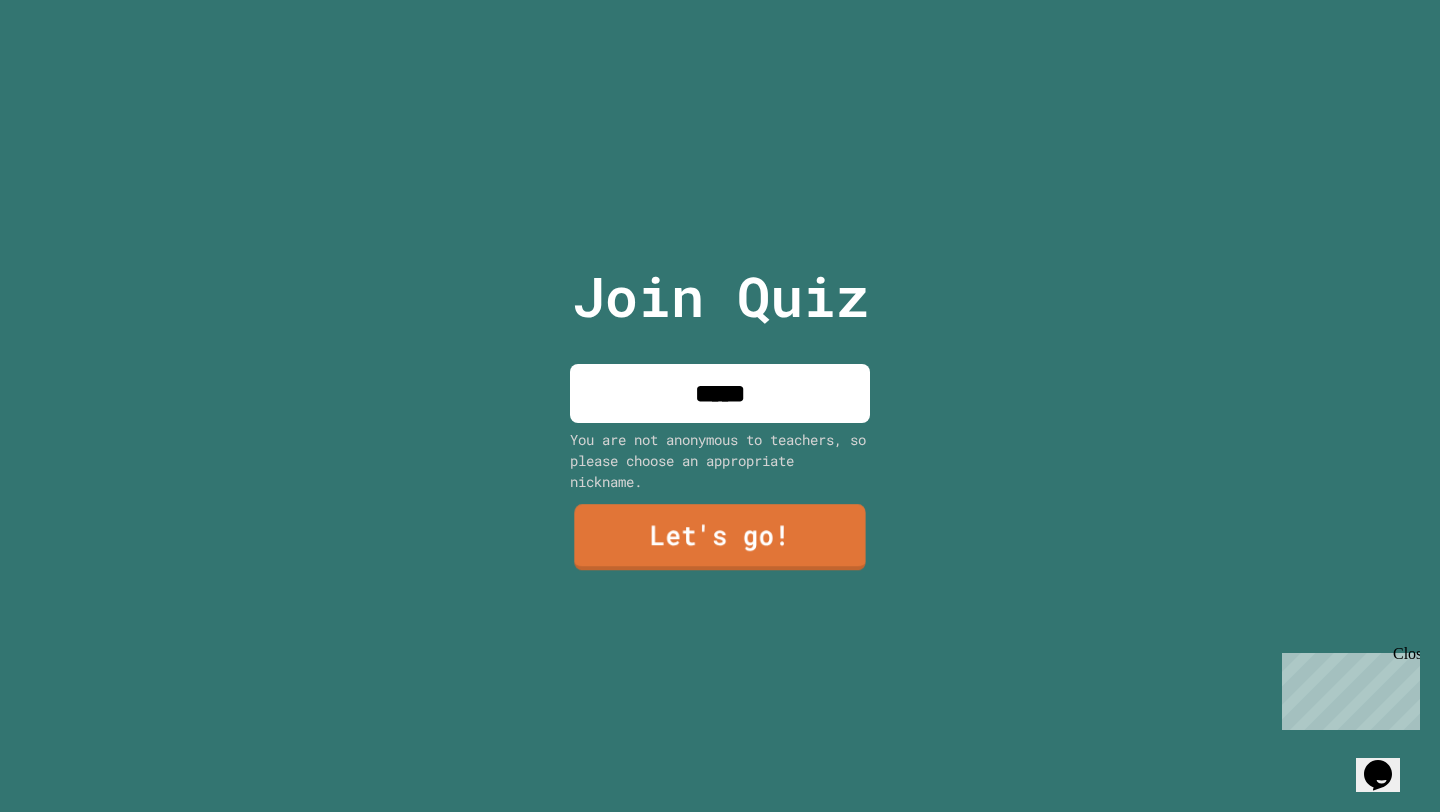 click on "Let's go!" at bounding box center (719, 537) 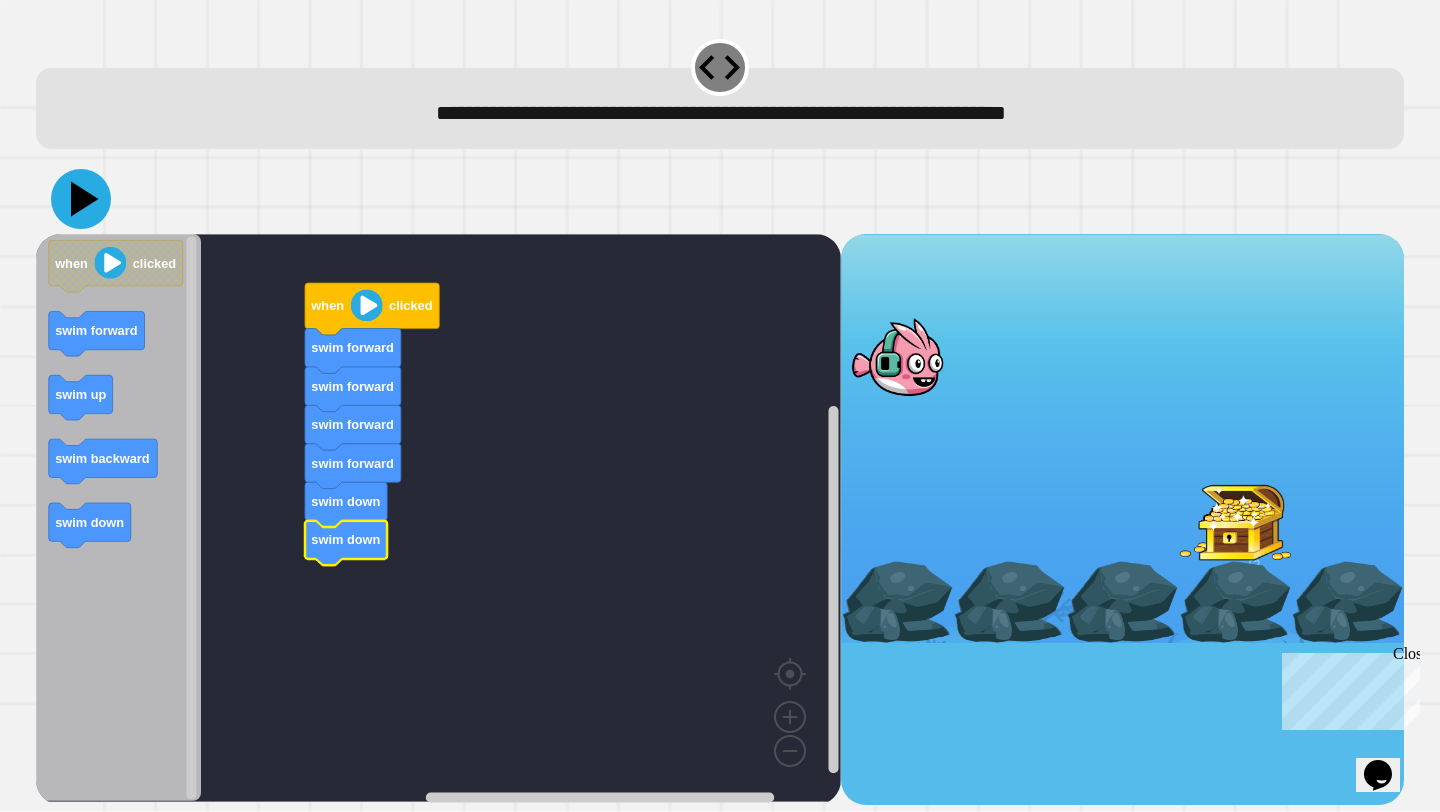 click 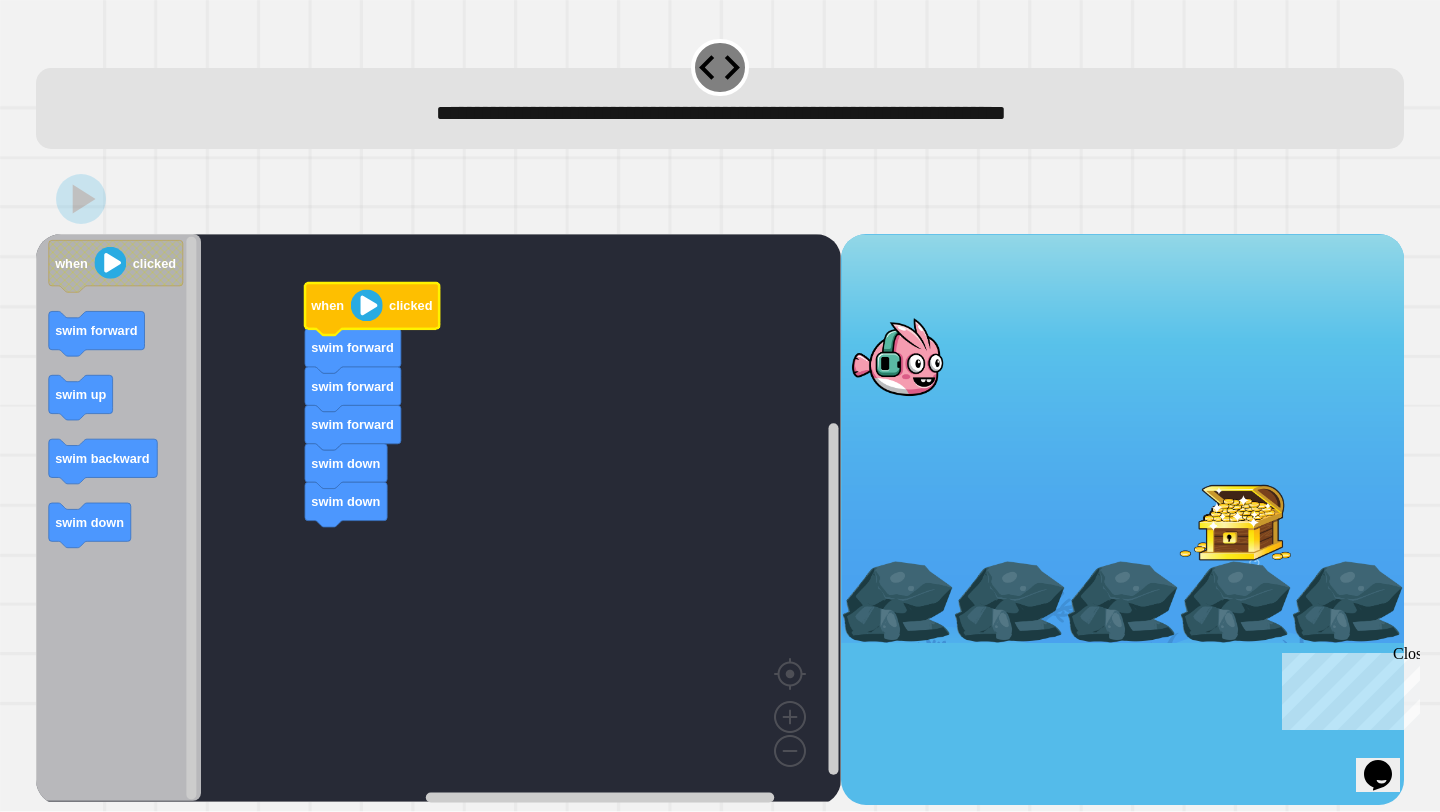 click 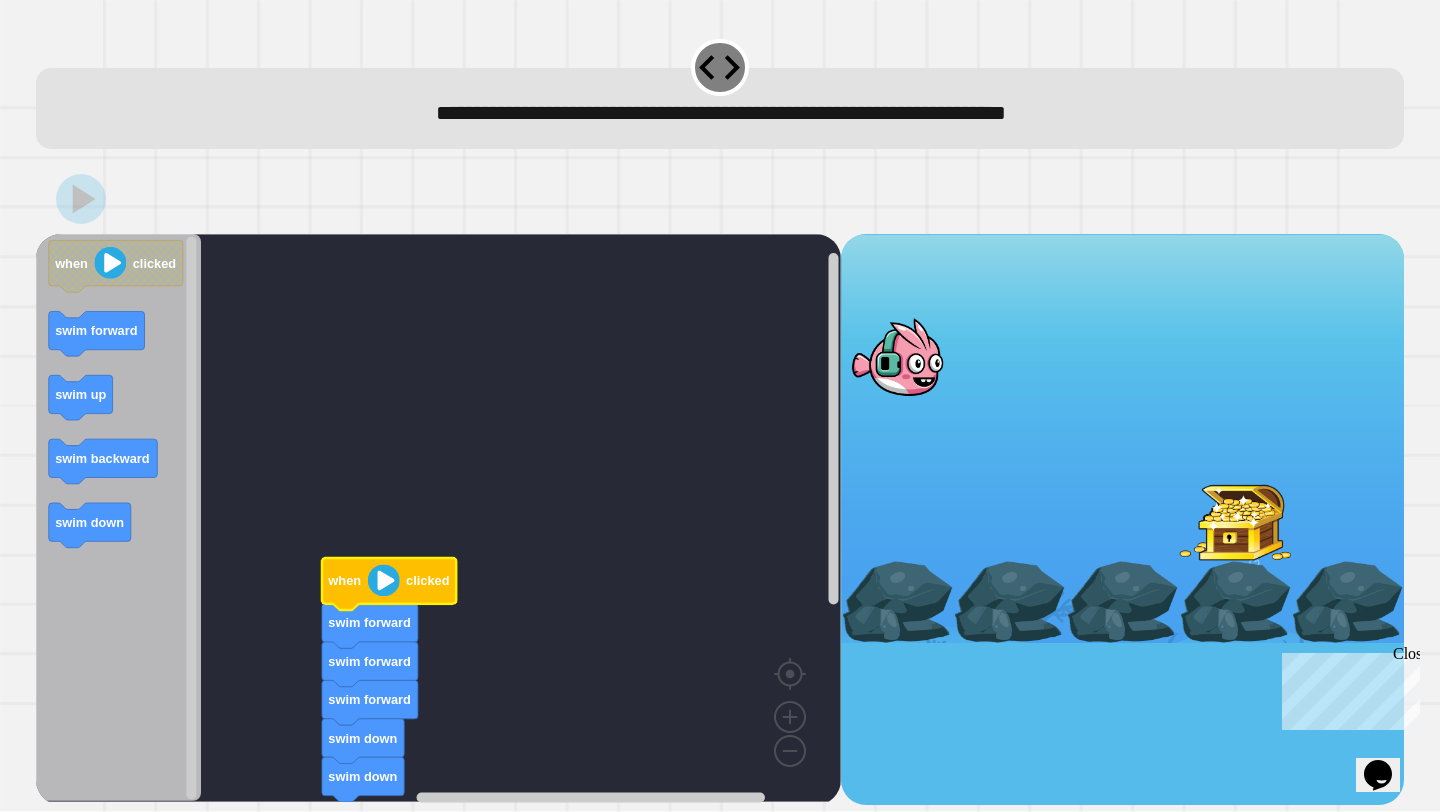 click on "when clicked swim forward swim forward swim forward swim down swim down when clicked swim forward swim up swim backward swim down" at bounding box center (720, 484) 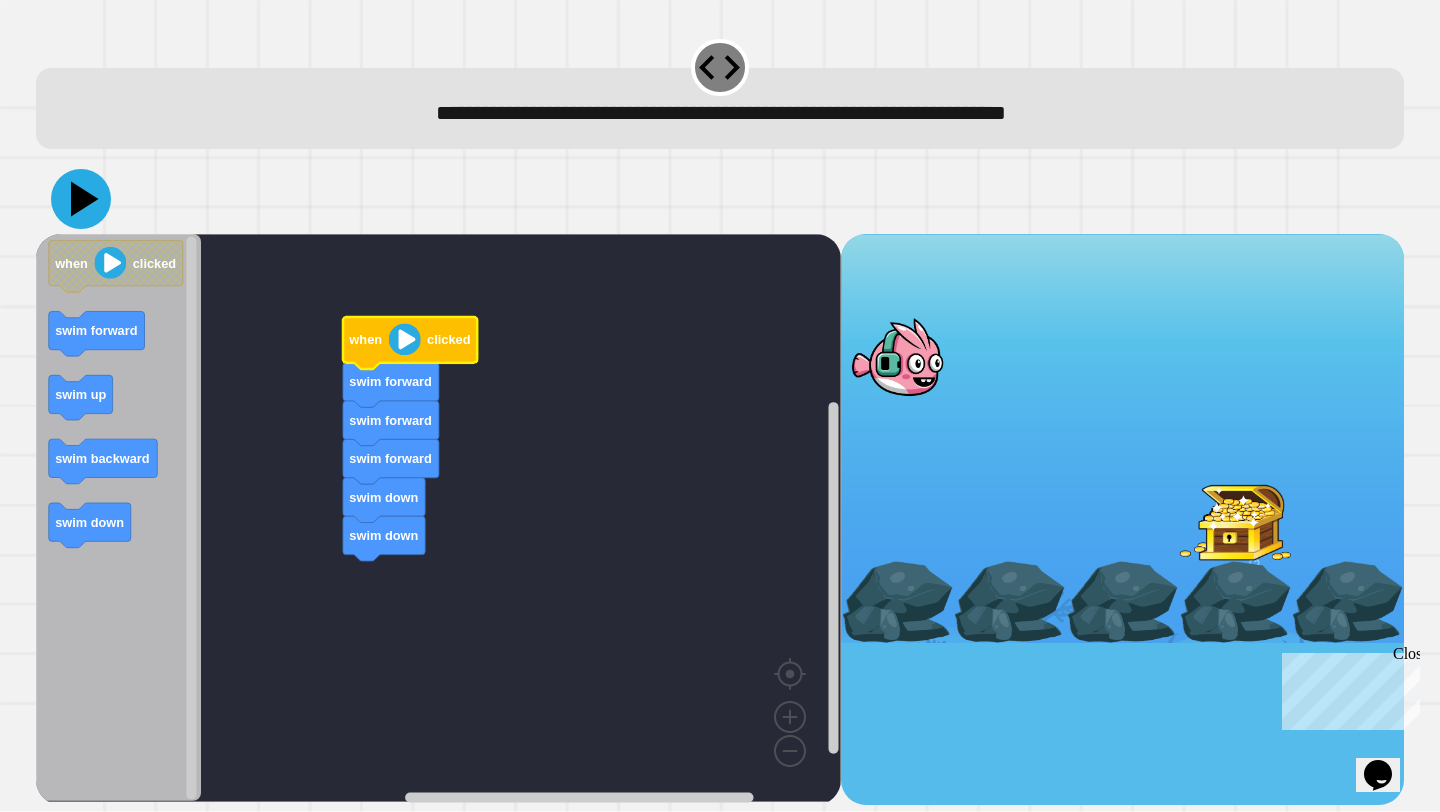 click 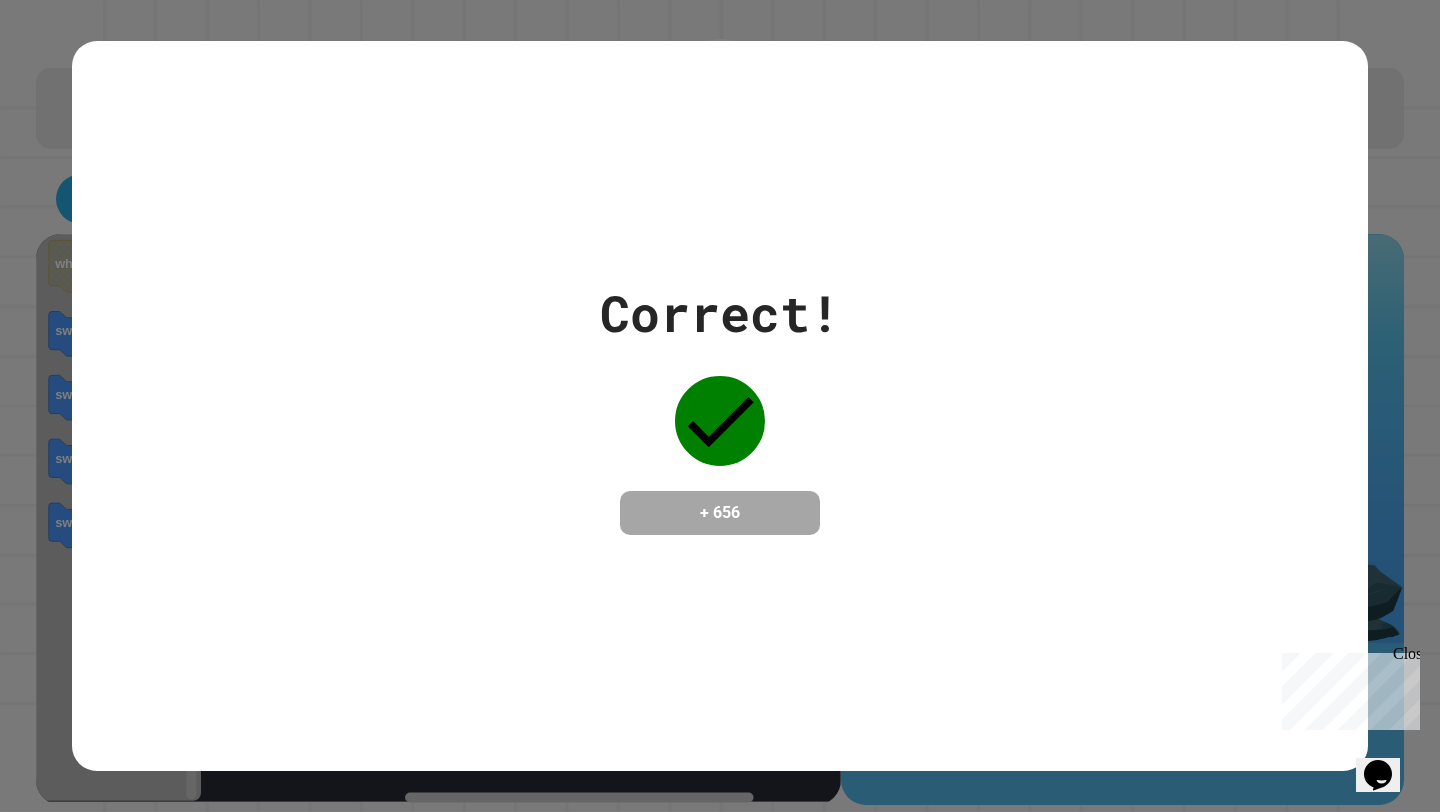 click 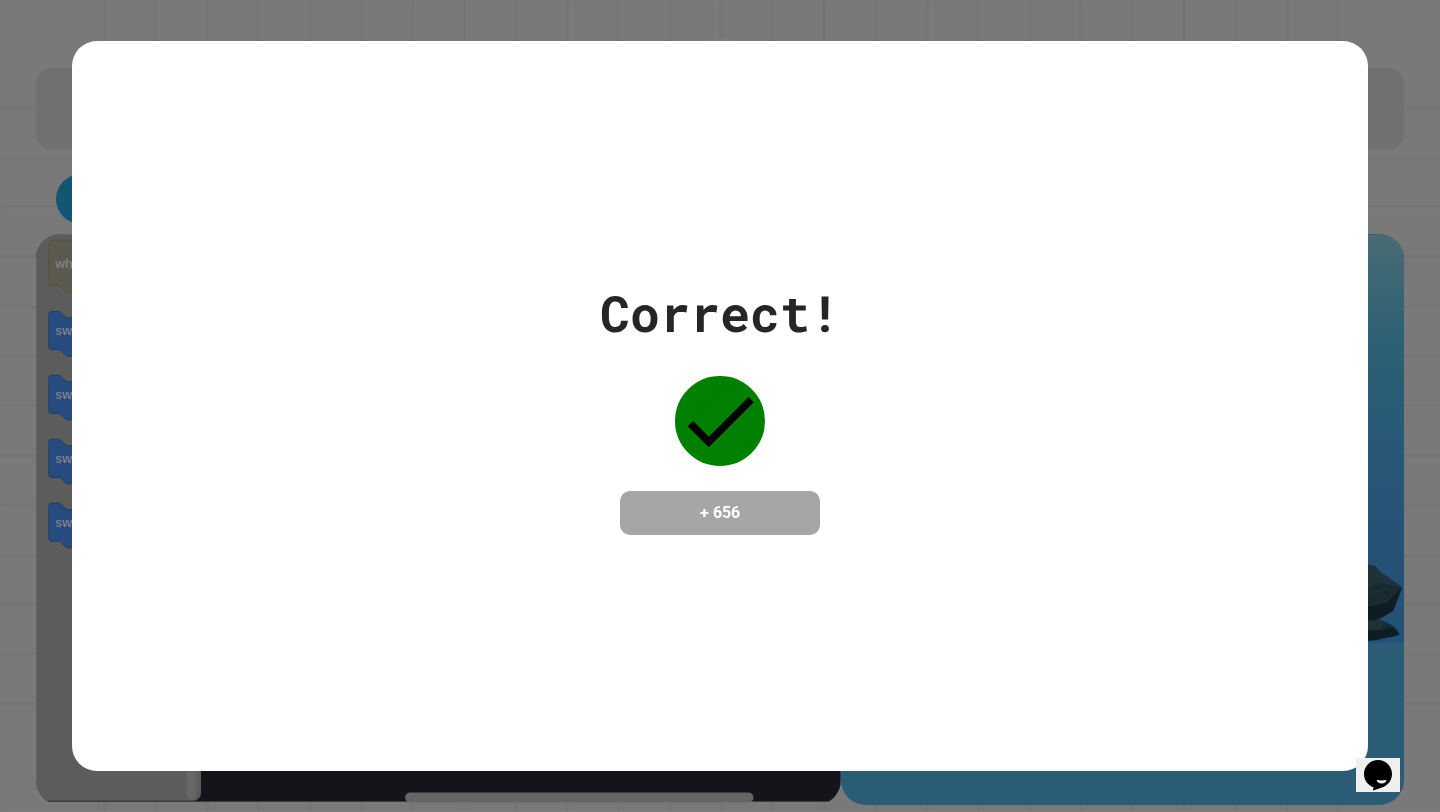 click 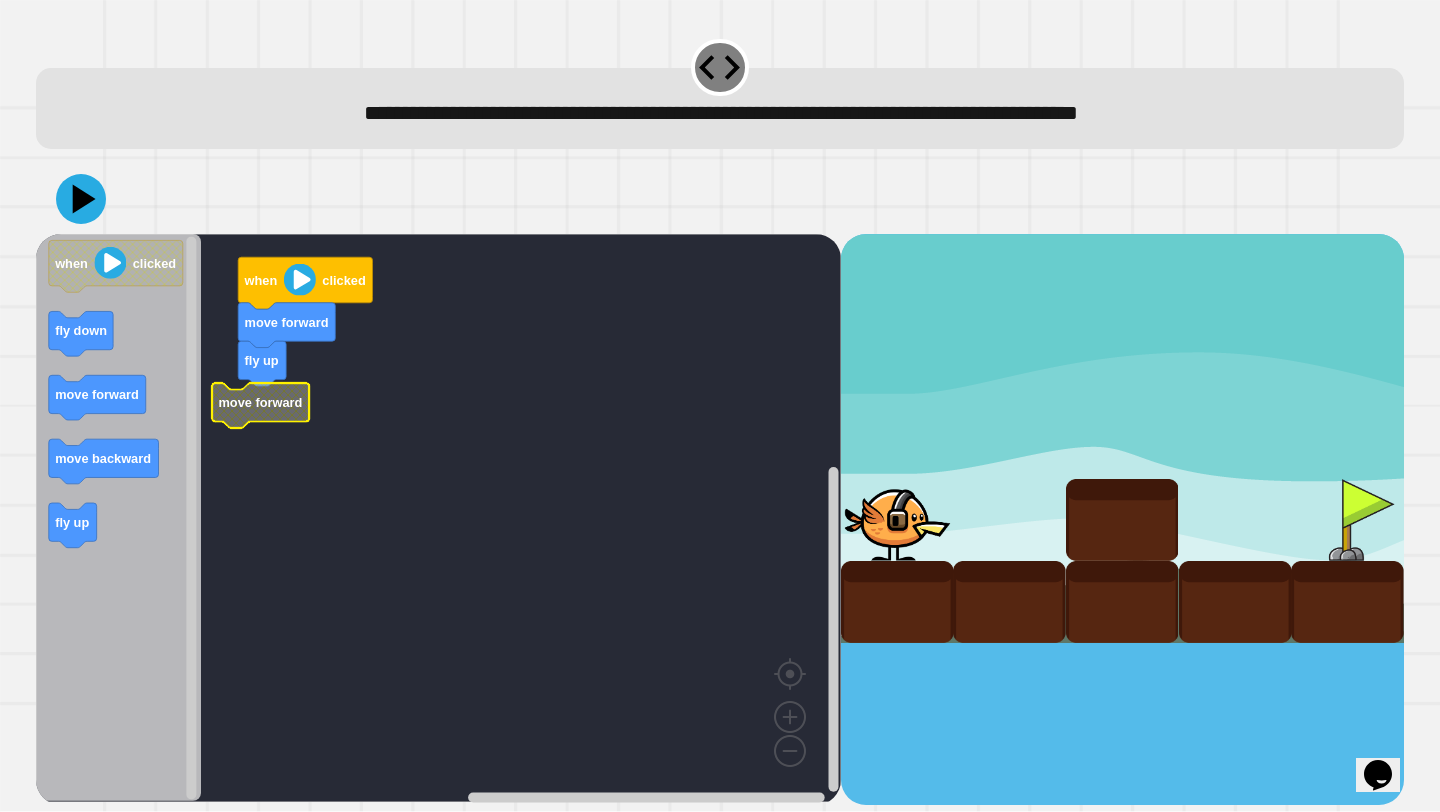 click 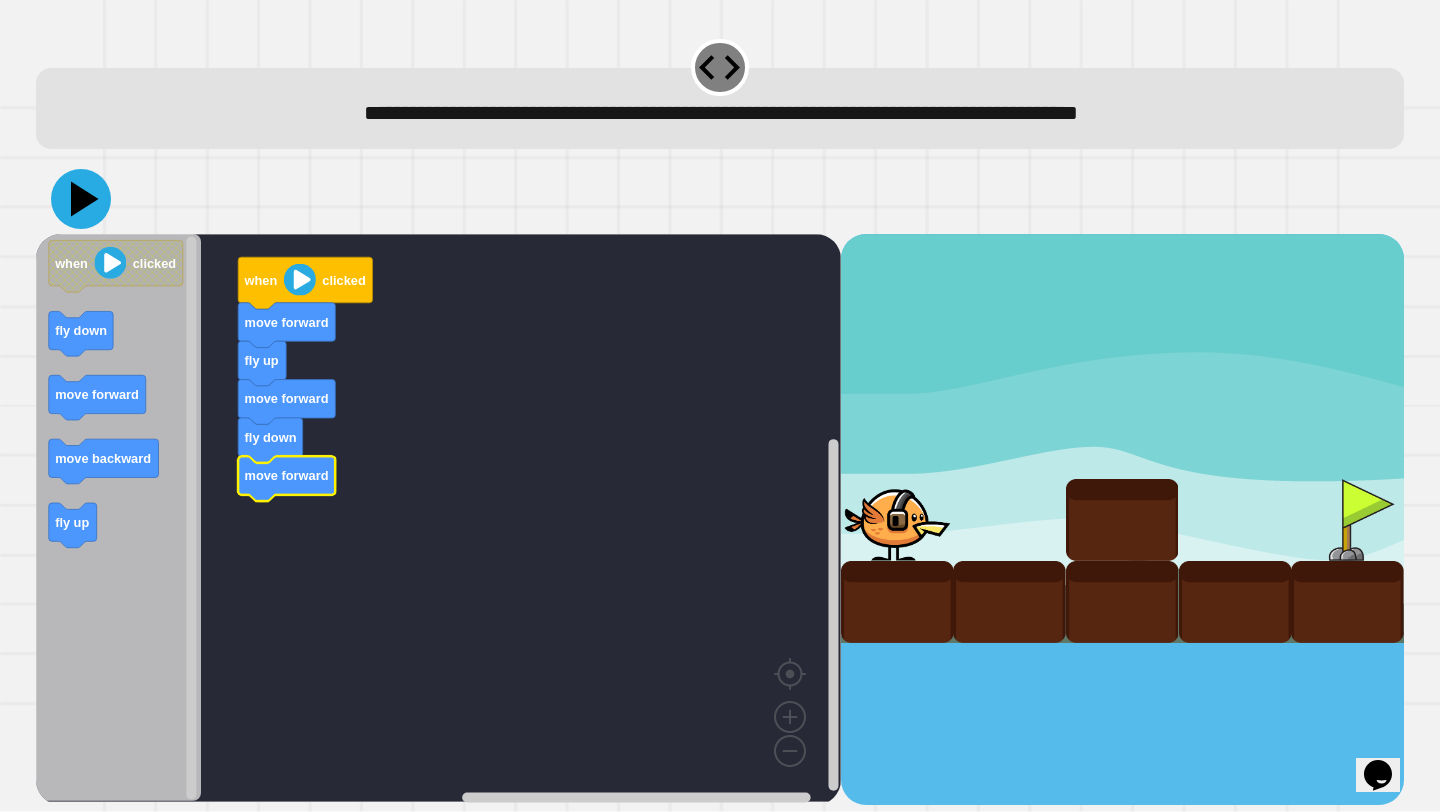 click 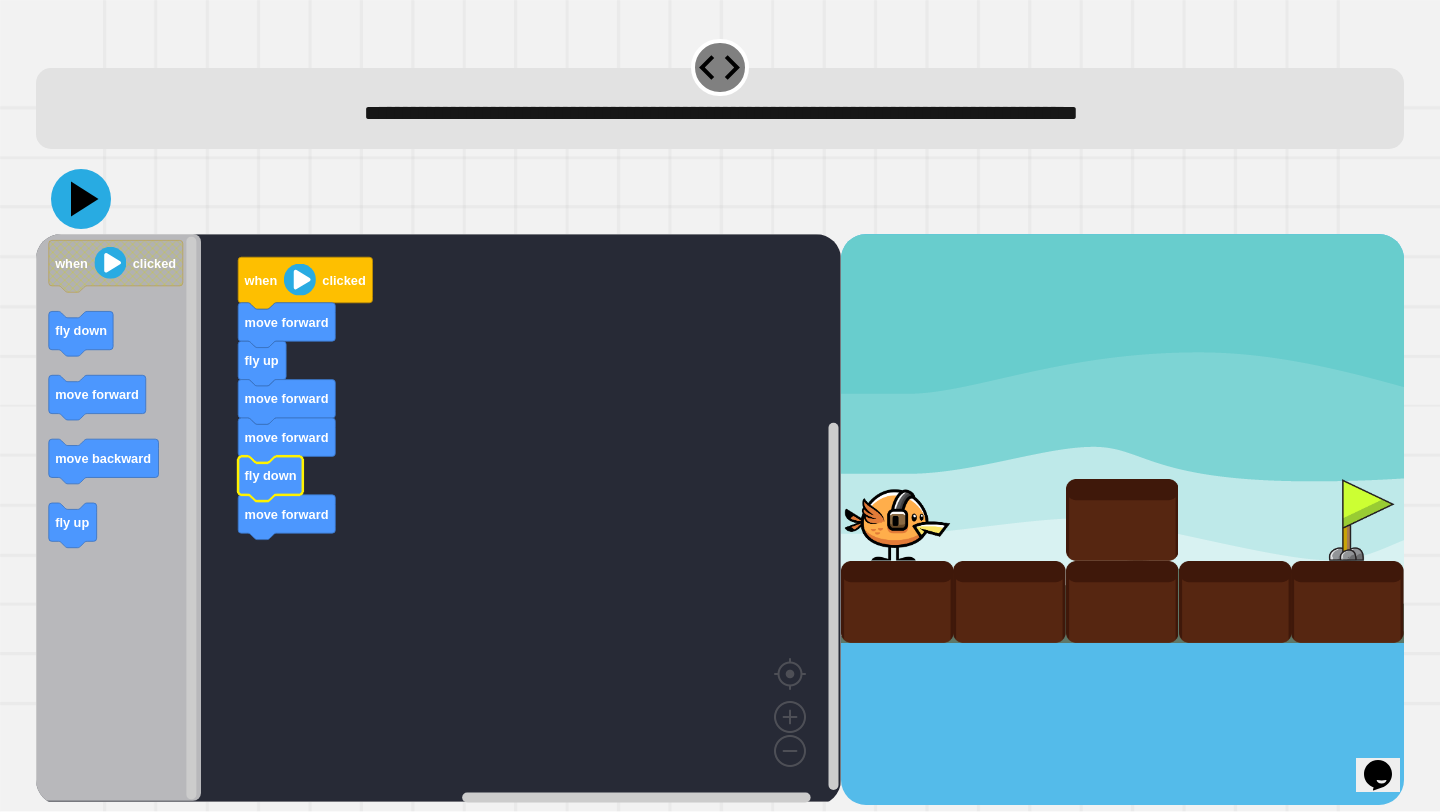 click 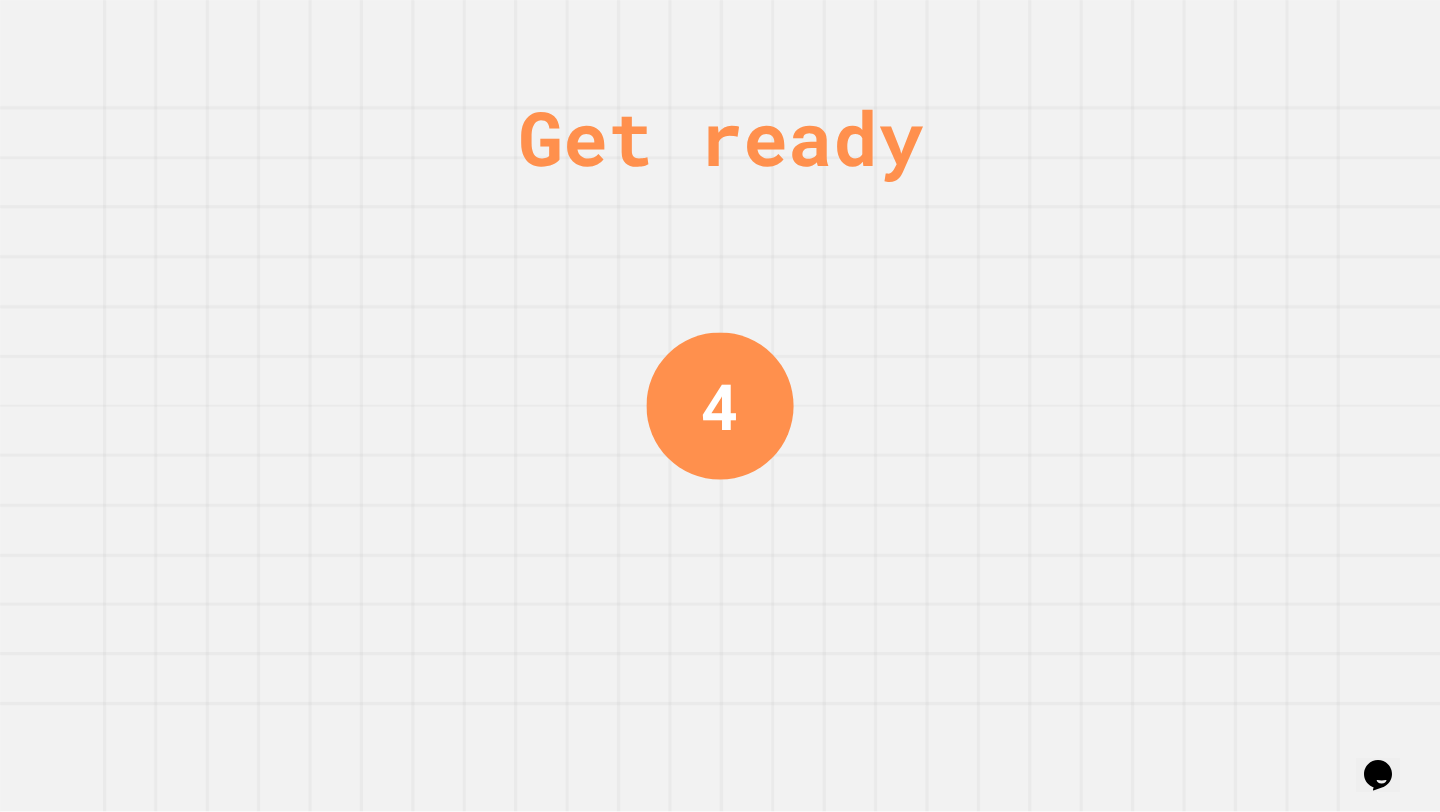 scroll, scrollTop: 0, scrollLeft: 0, axis: both 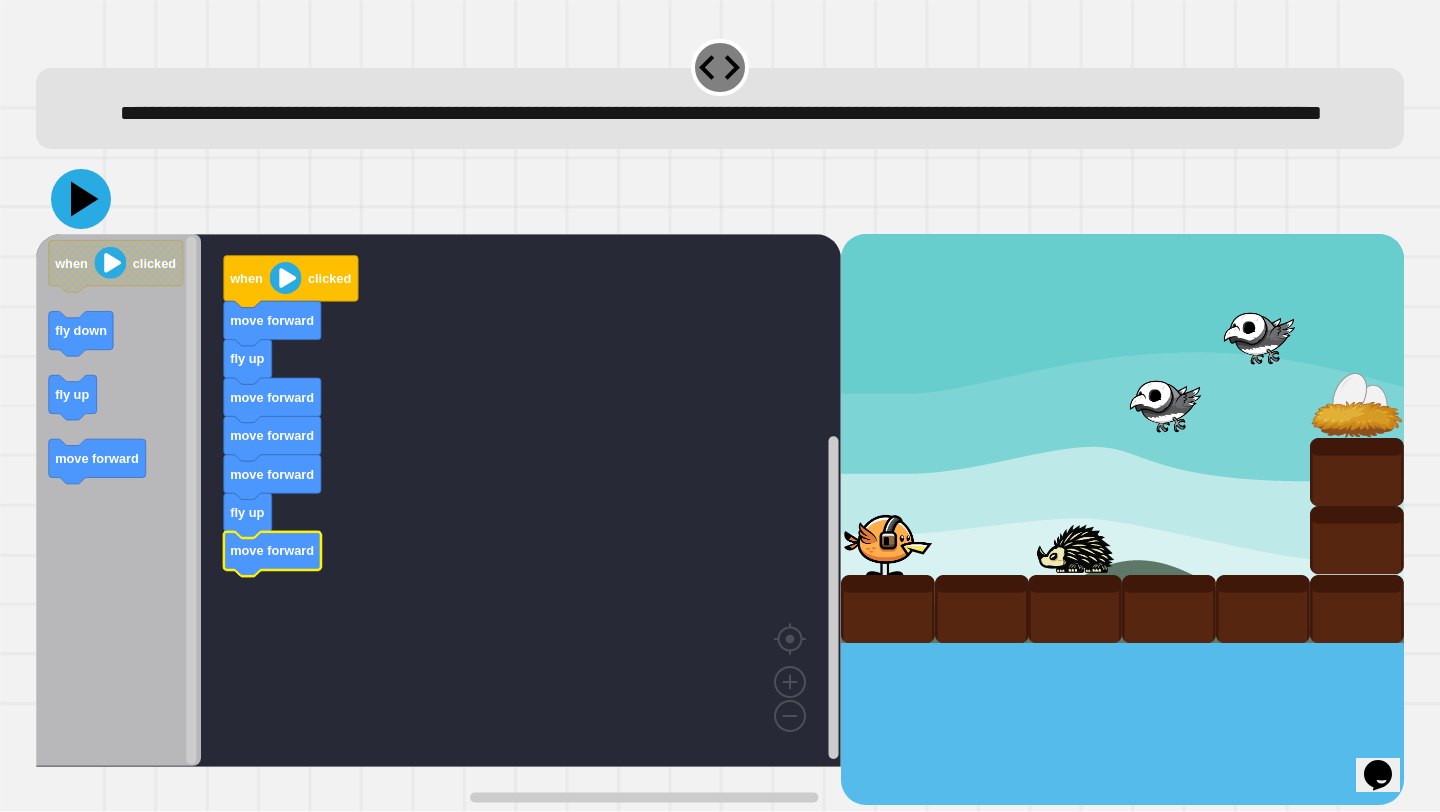 click 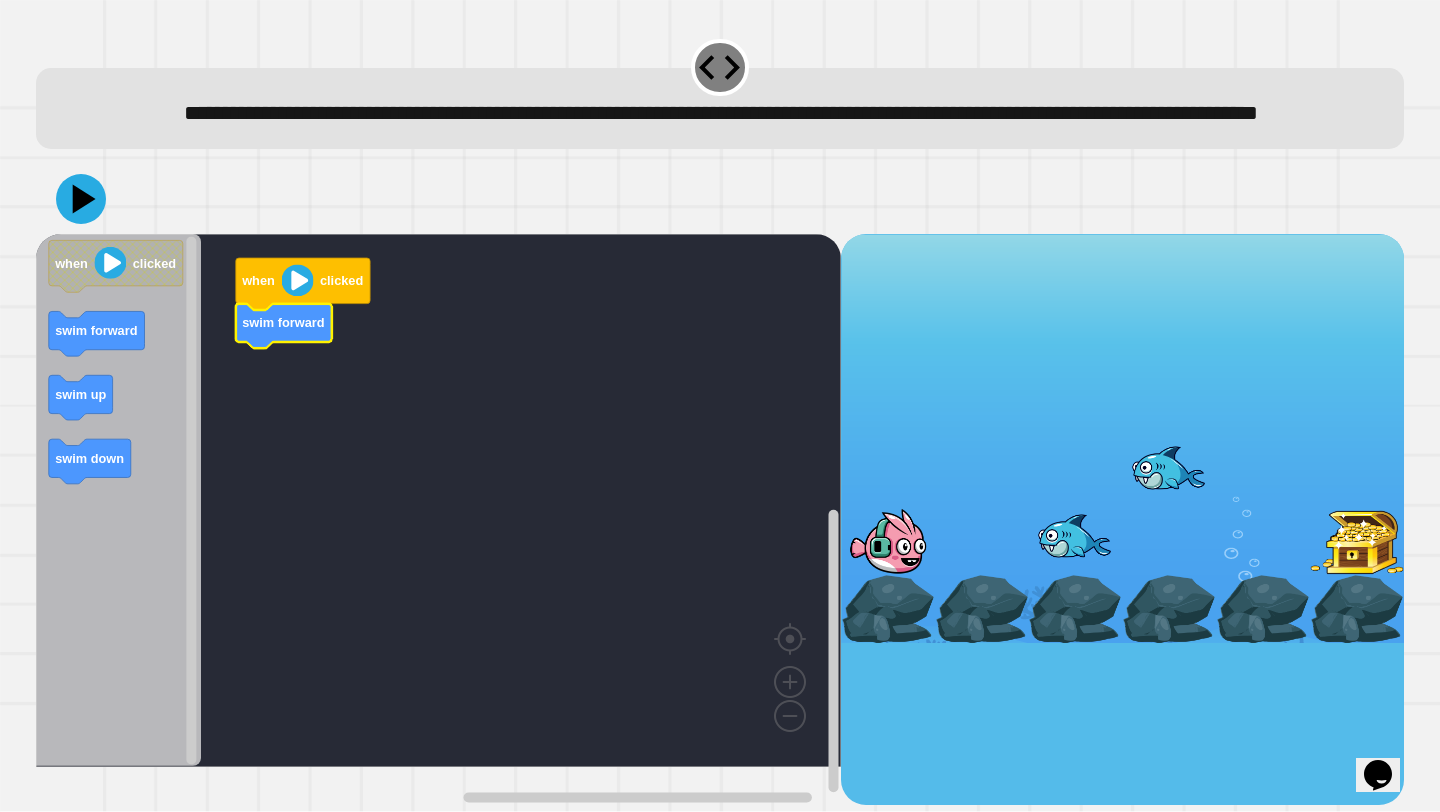 click on "when clicked swim forward when clicked swim forward swim up swim down" at bounding box center [438, 519] 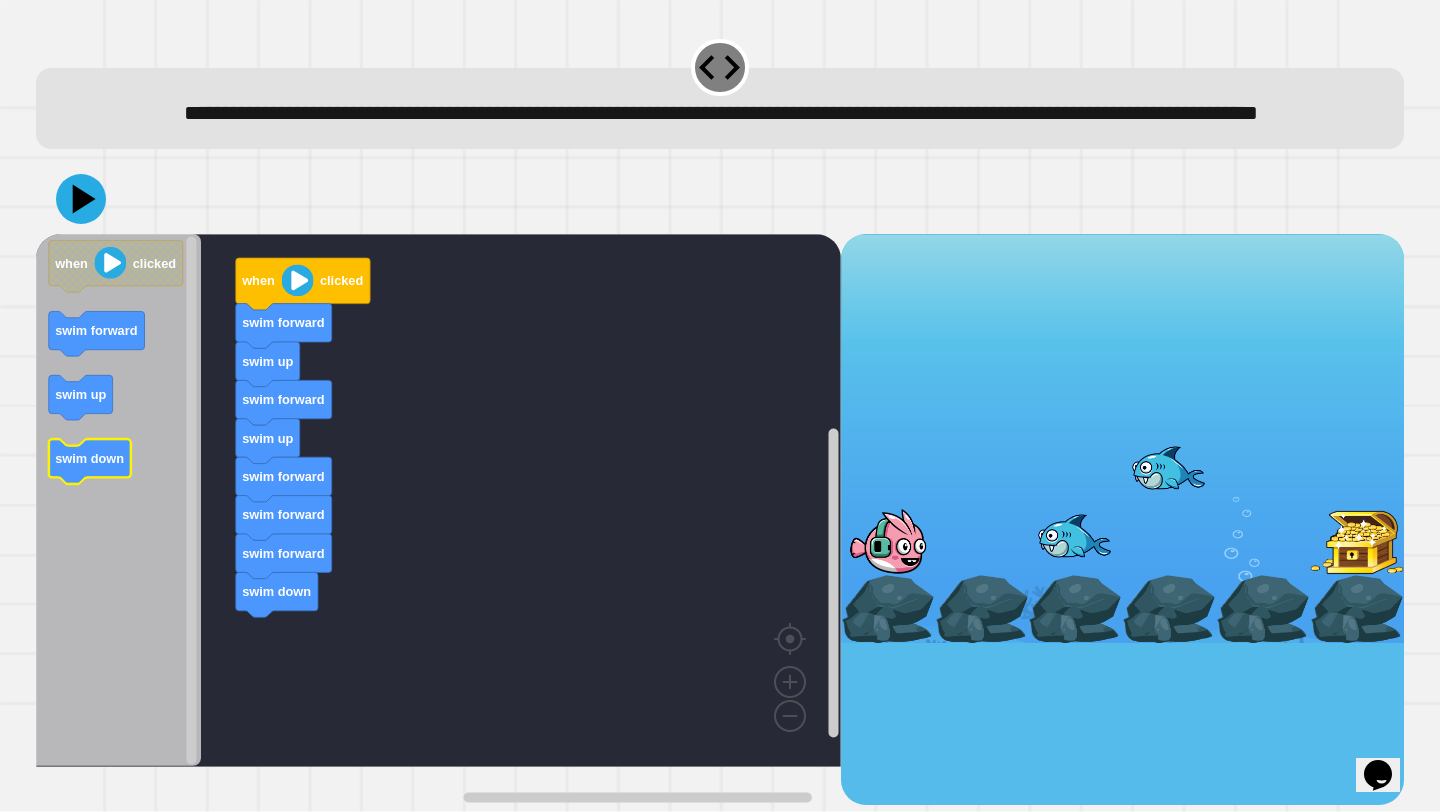 click 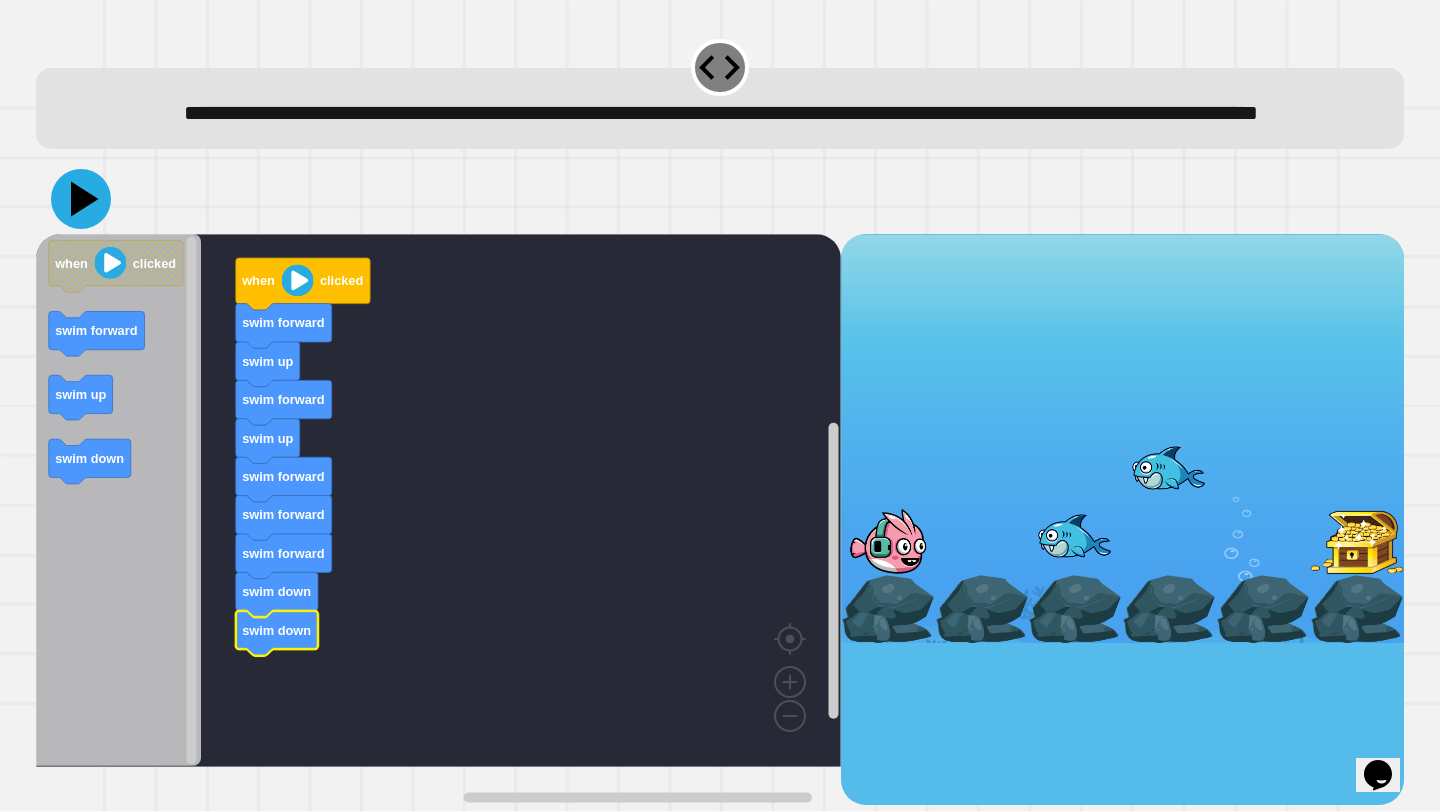 click 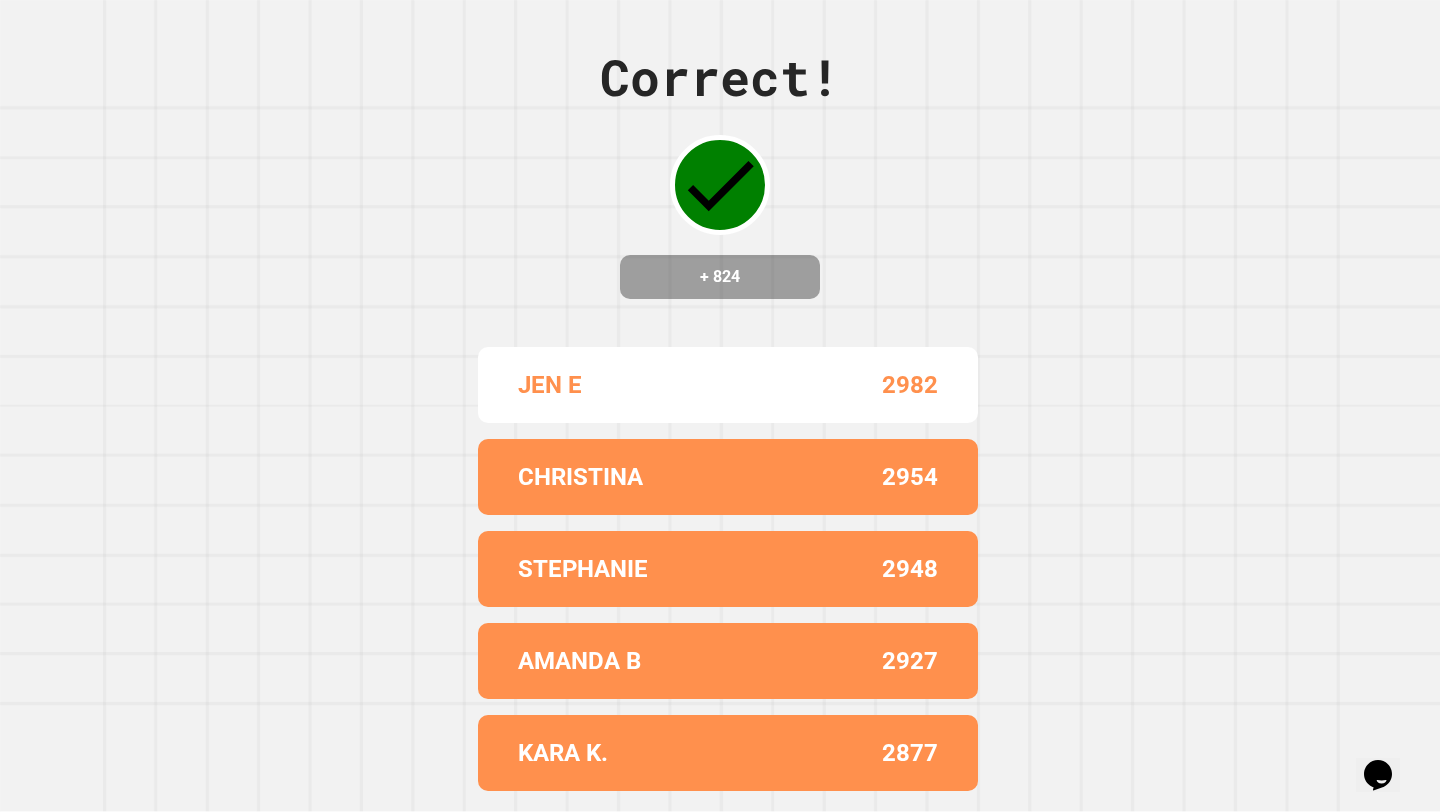 scroll, scrollTop: 0, scrollLeft: 0, axis: both 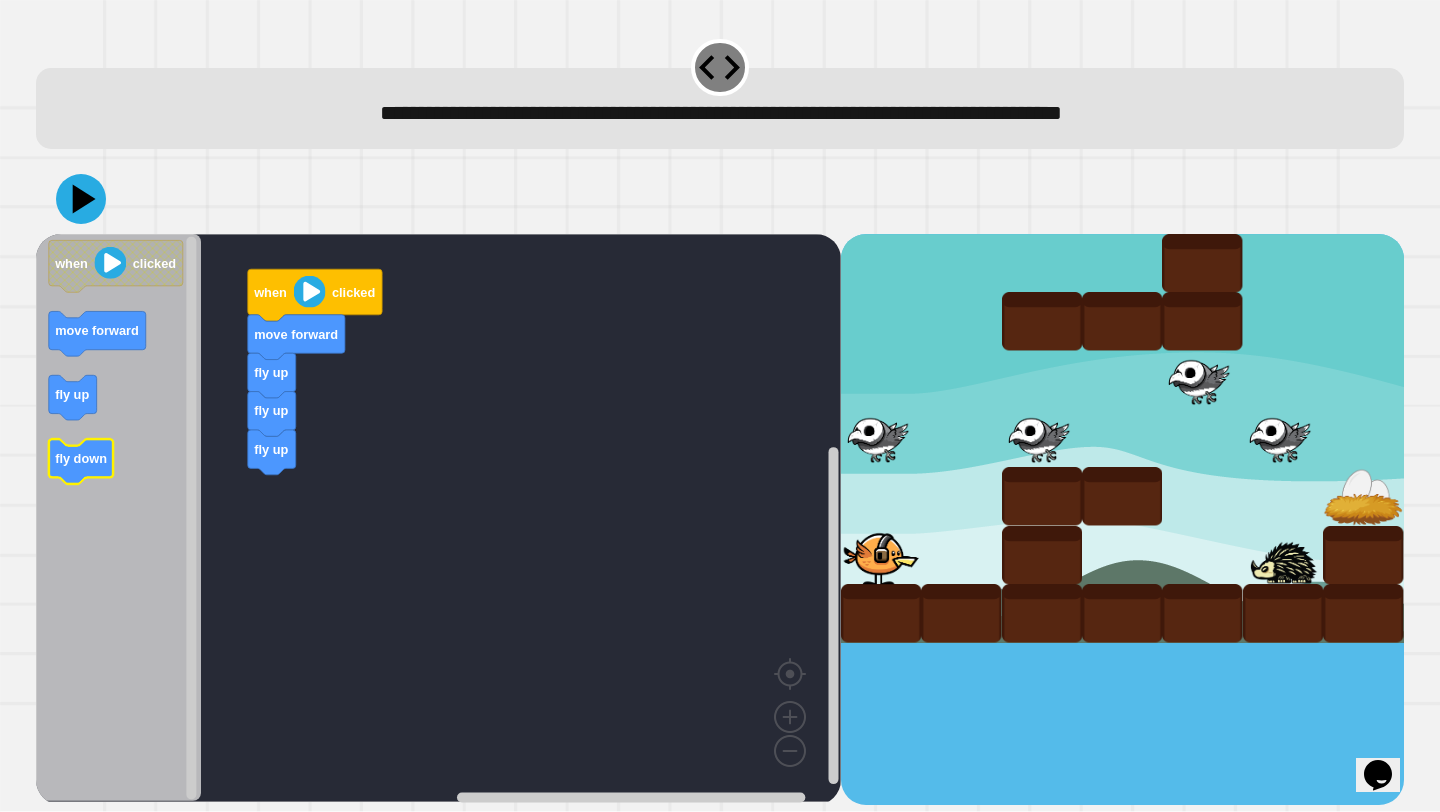 click on "fly down" 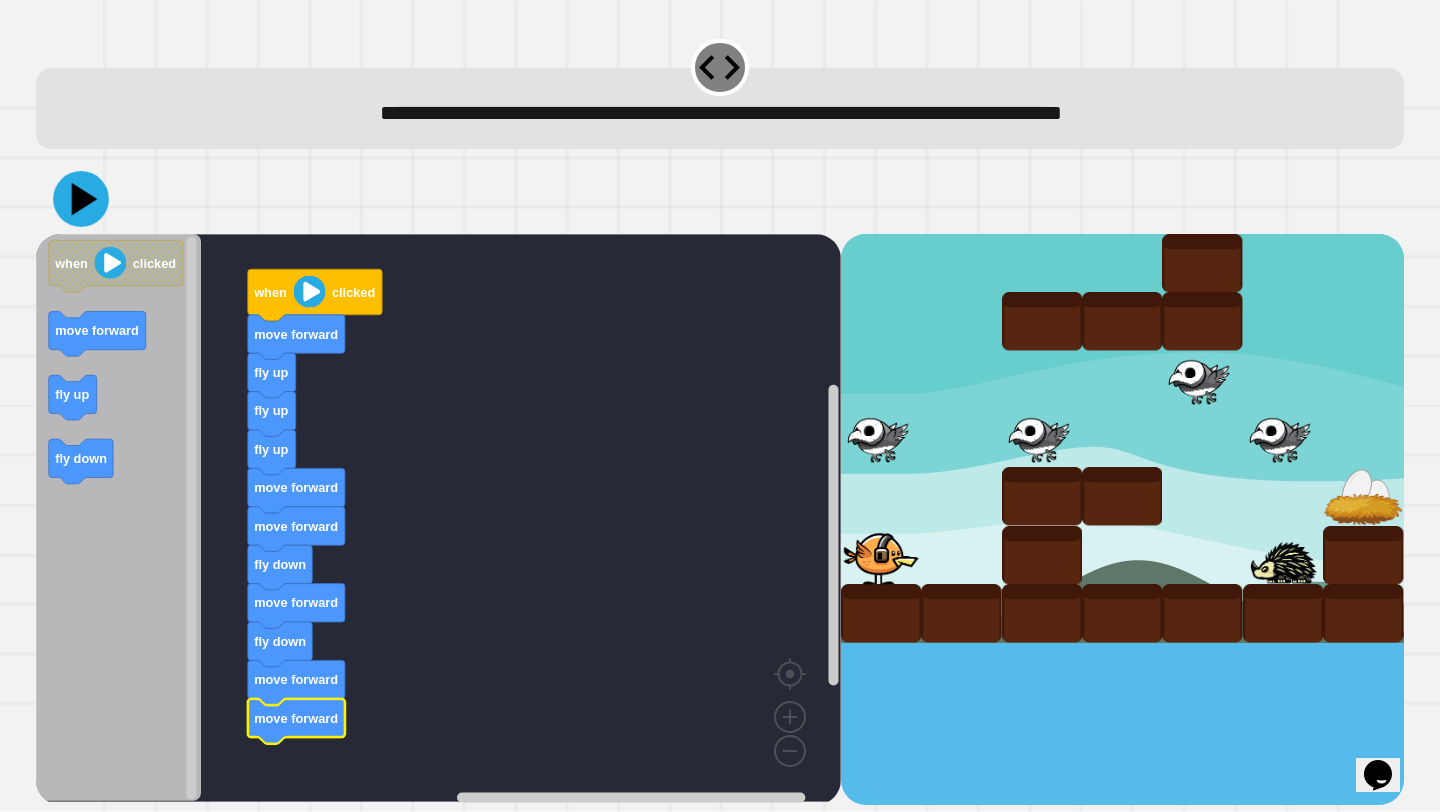 click 